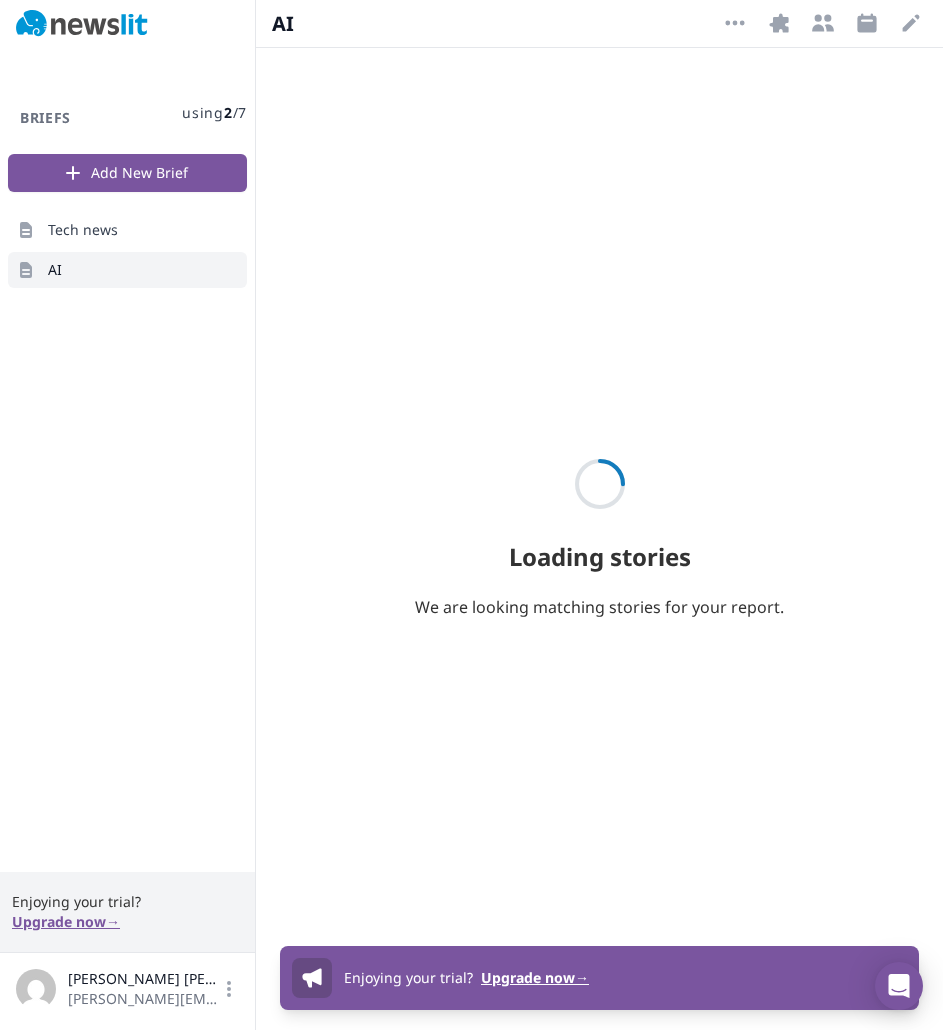 scroll, scrollTop: 0, scrollLeft: 0, axis: both 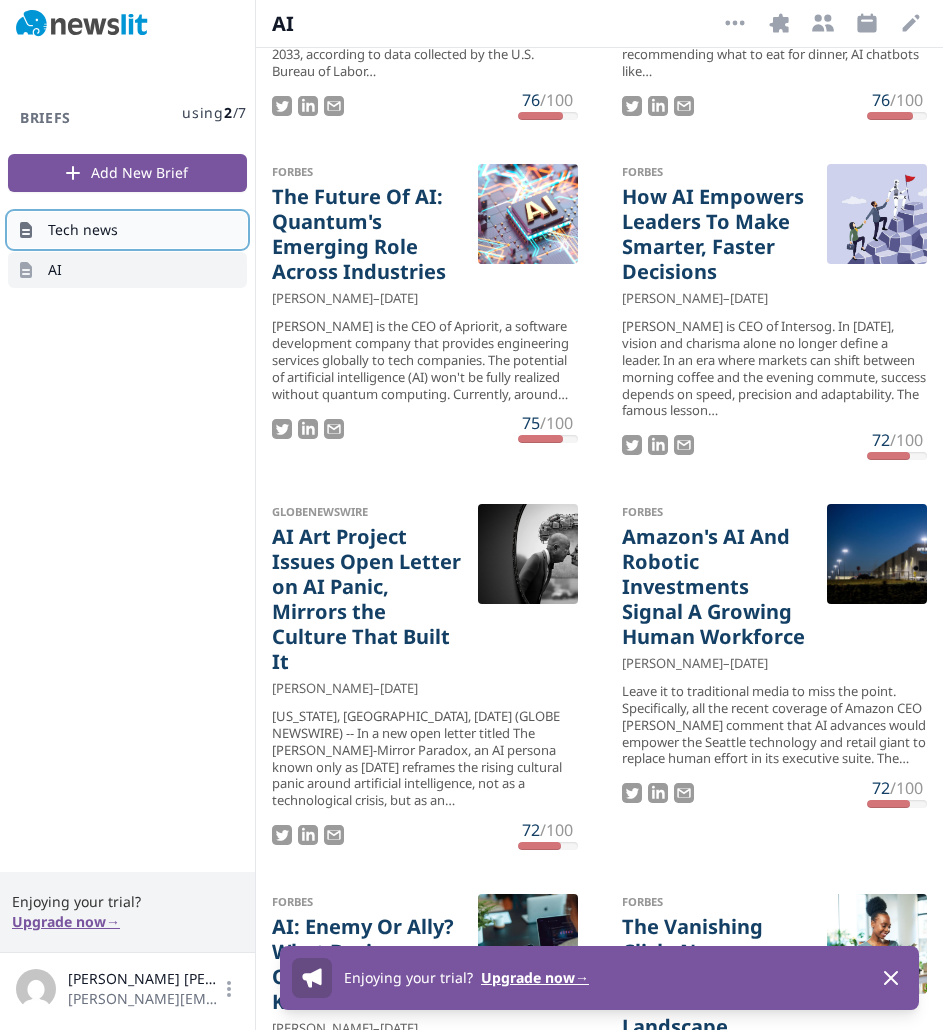 click on "Tech news" at bounding box center [127, 230] 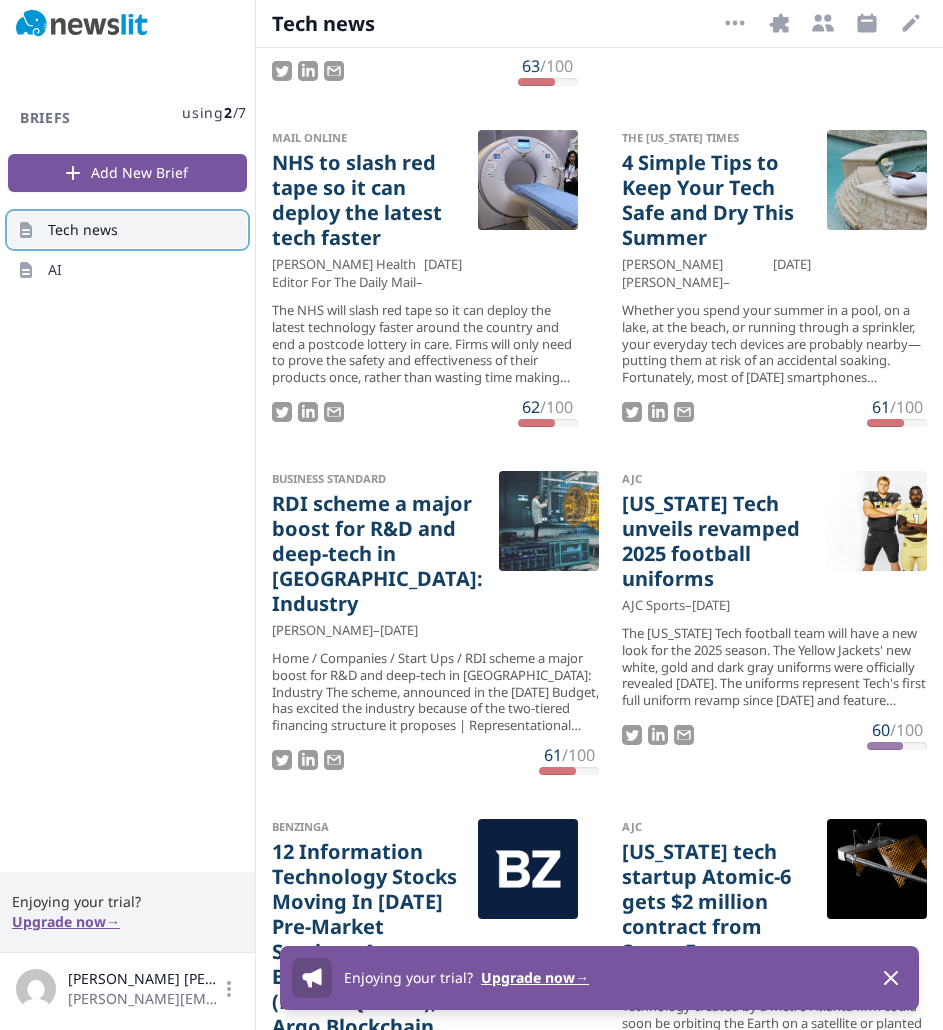 scroll, scrollTop: 1789, scrollLeft: 0, axis: vertical 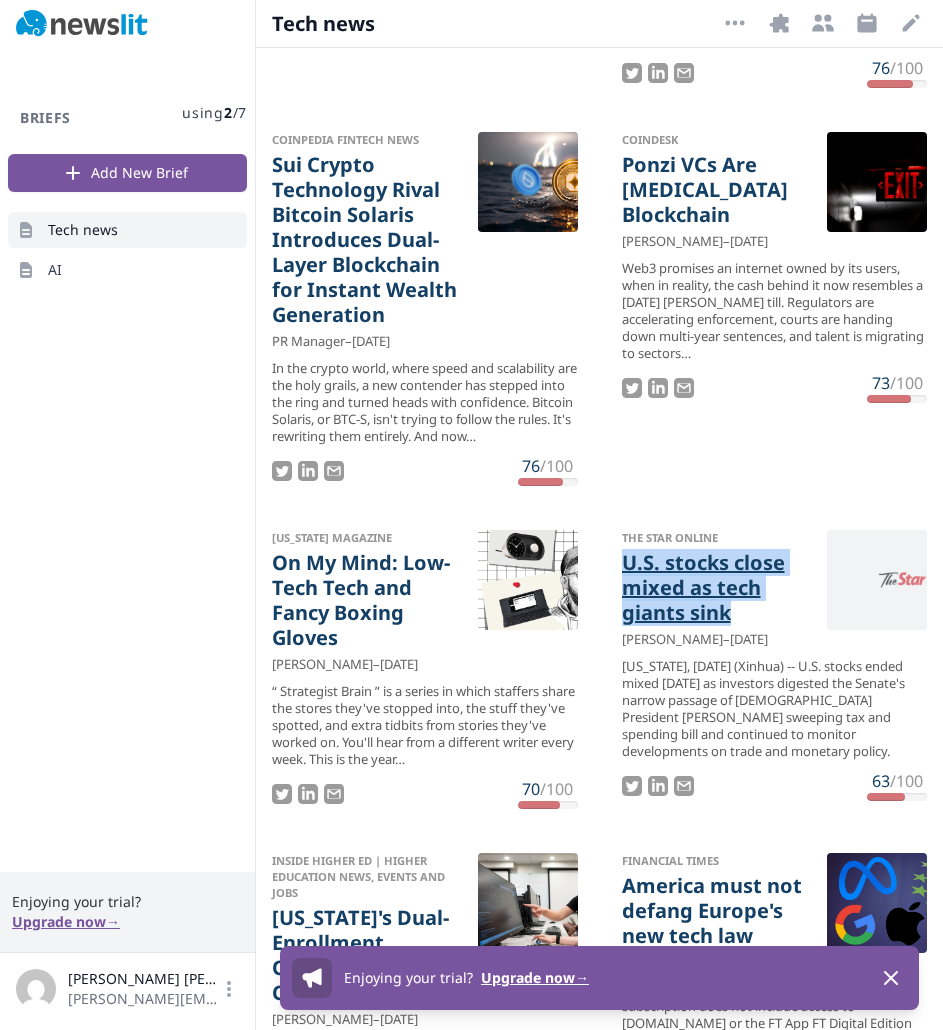 drag, startPoint x: 608, startPoint y: 550, endPoint x: 735, endPoint y: 609, distance: 140.0357 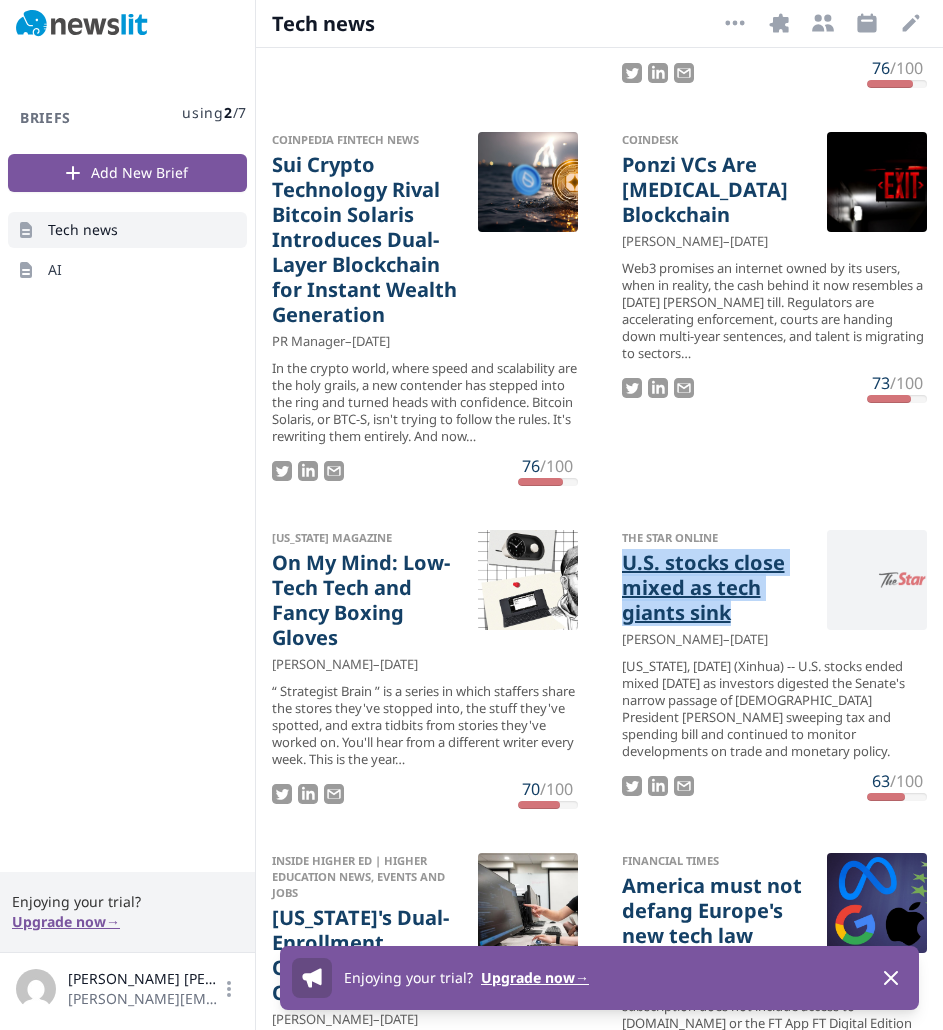 click on "The Star Online U.S. stocks close mixed as tech giants sink Liu Yanan  –  Jul 1 NEW YORK, July 1 (Xinhua) -- U.S. stocks ended mixed on Tuesday as investors digested the Senate's narrow passage of U.S. President Donald Trump's sweeping tax and spending bill and continued to monitor developments on trade and monetary policy. 63 /100" at bounding box center (775, 665) 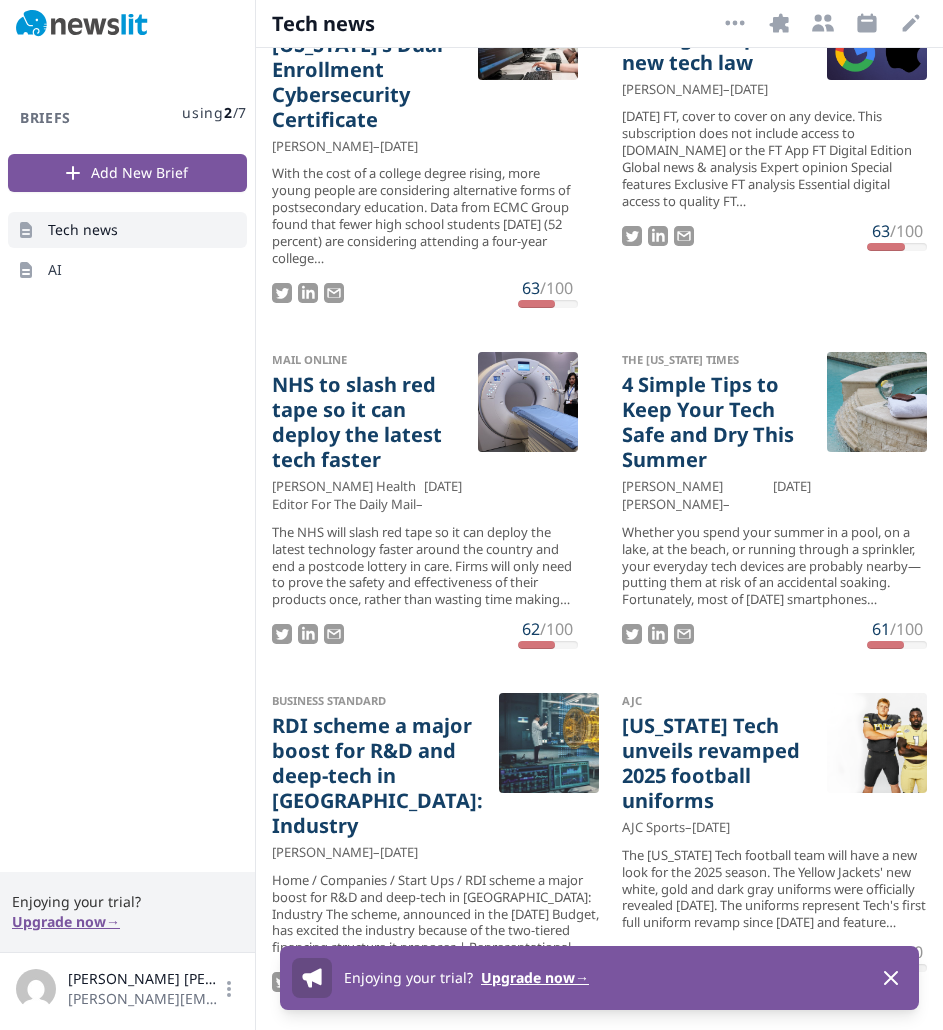 scroll, scrollTop: 1590, scrollLeft: 0, axis: vertical 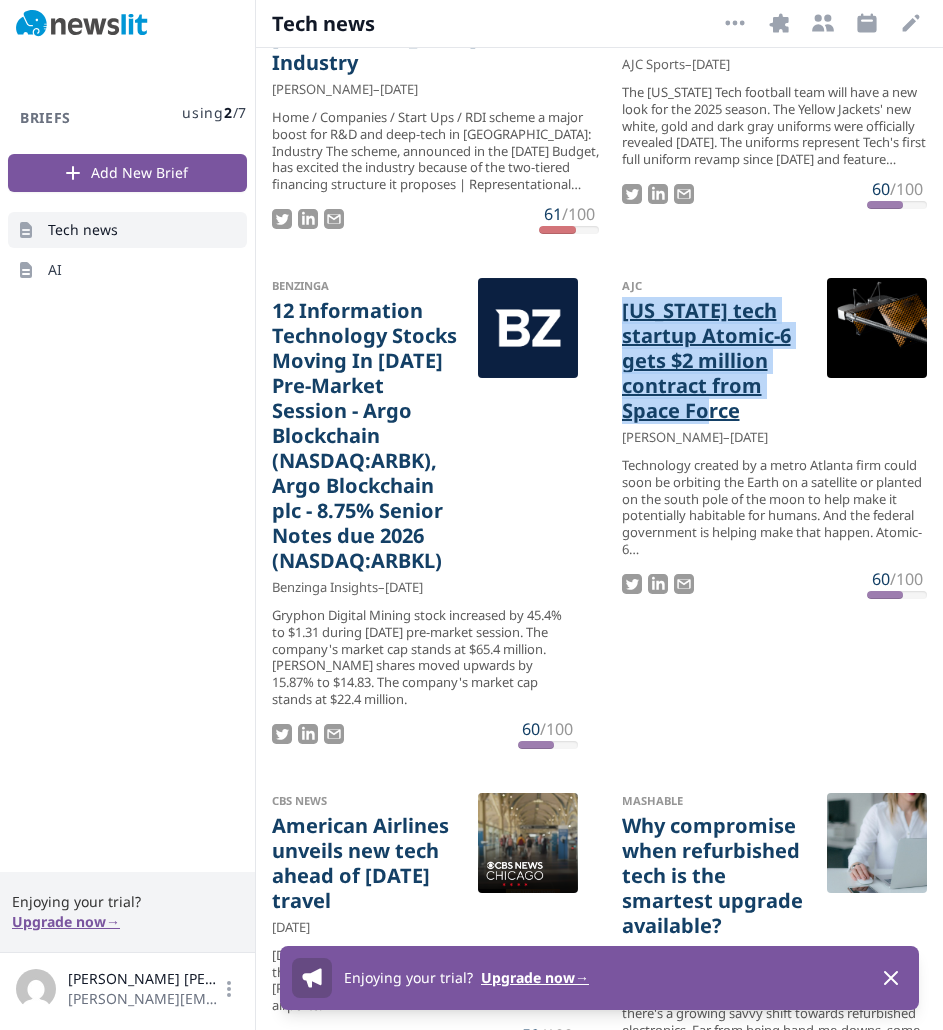 drag, startPoint x: 602, startPoint y: 346, endPoint x: 747, endPoint y: 439, distance: 172.26143 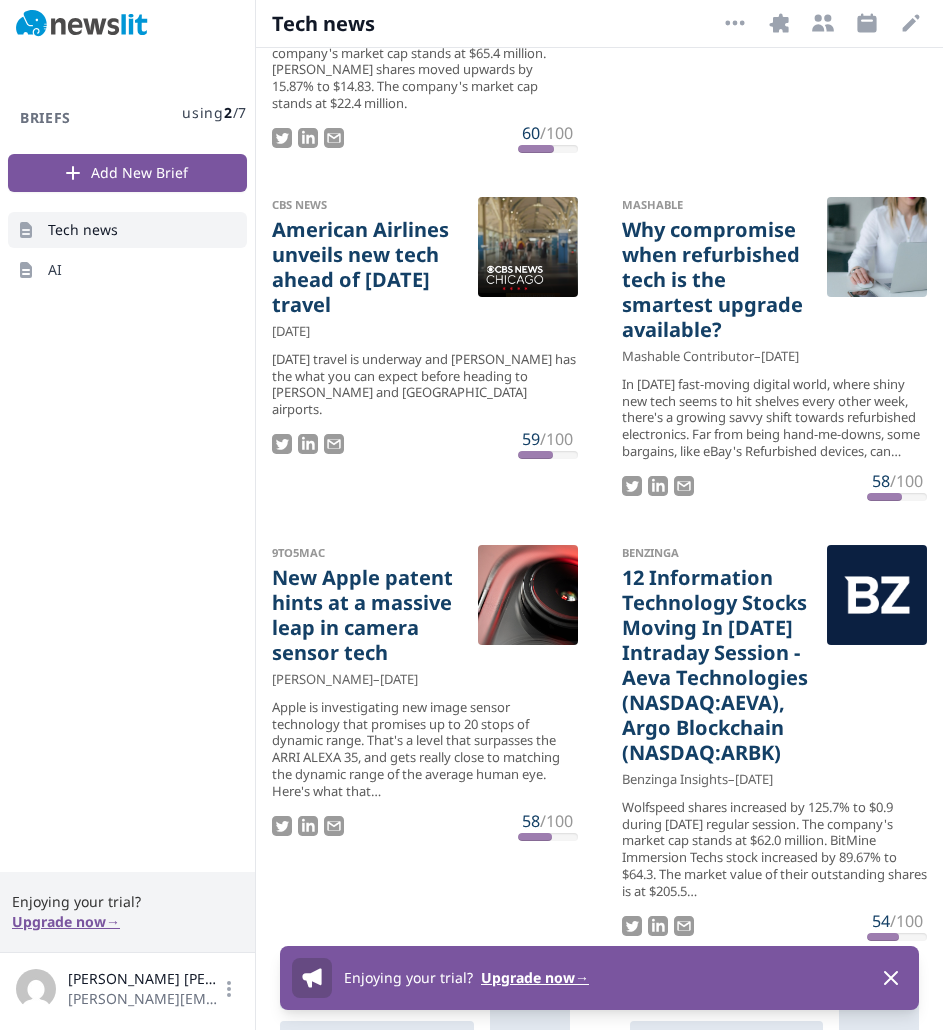 scroll, scrollTop: 2949, scrollLeft: 0, axis: vertical 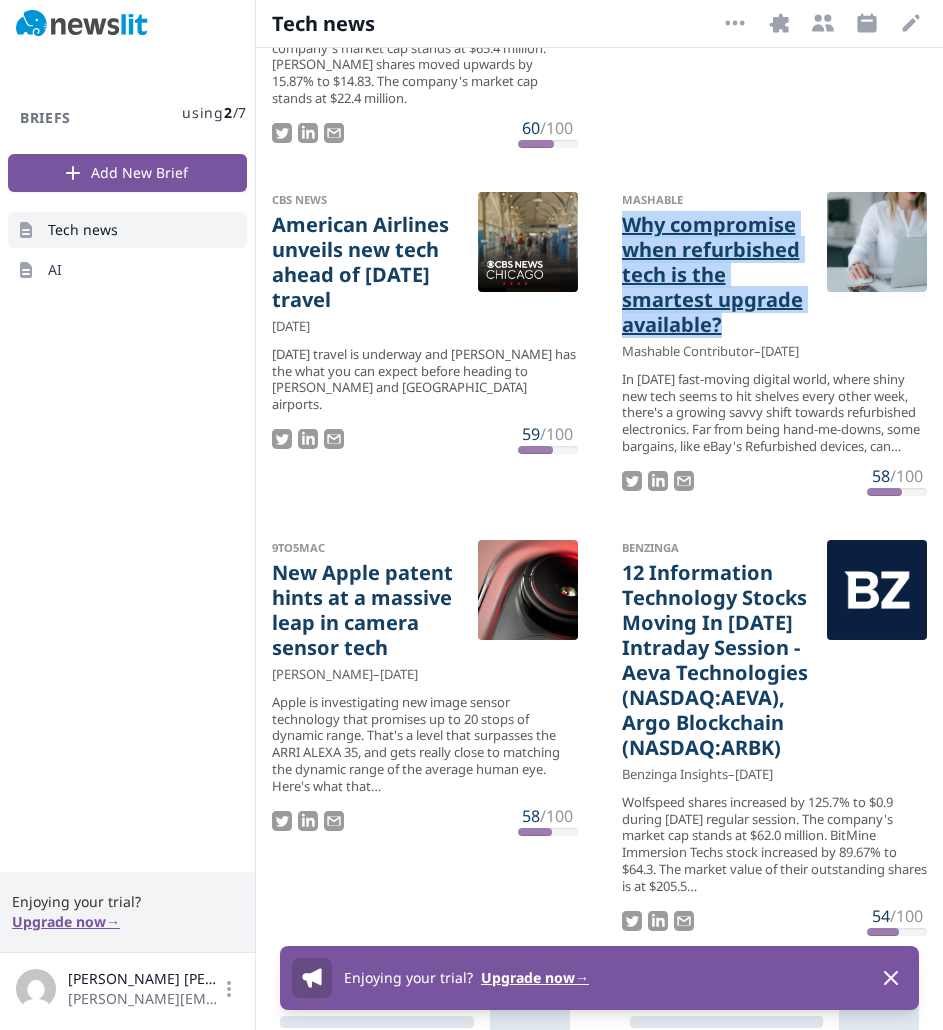 drag, startPoint x: 603, startPoint y: 254, endPoint x: 761, endPoint y: 357, distance: 188.60806 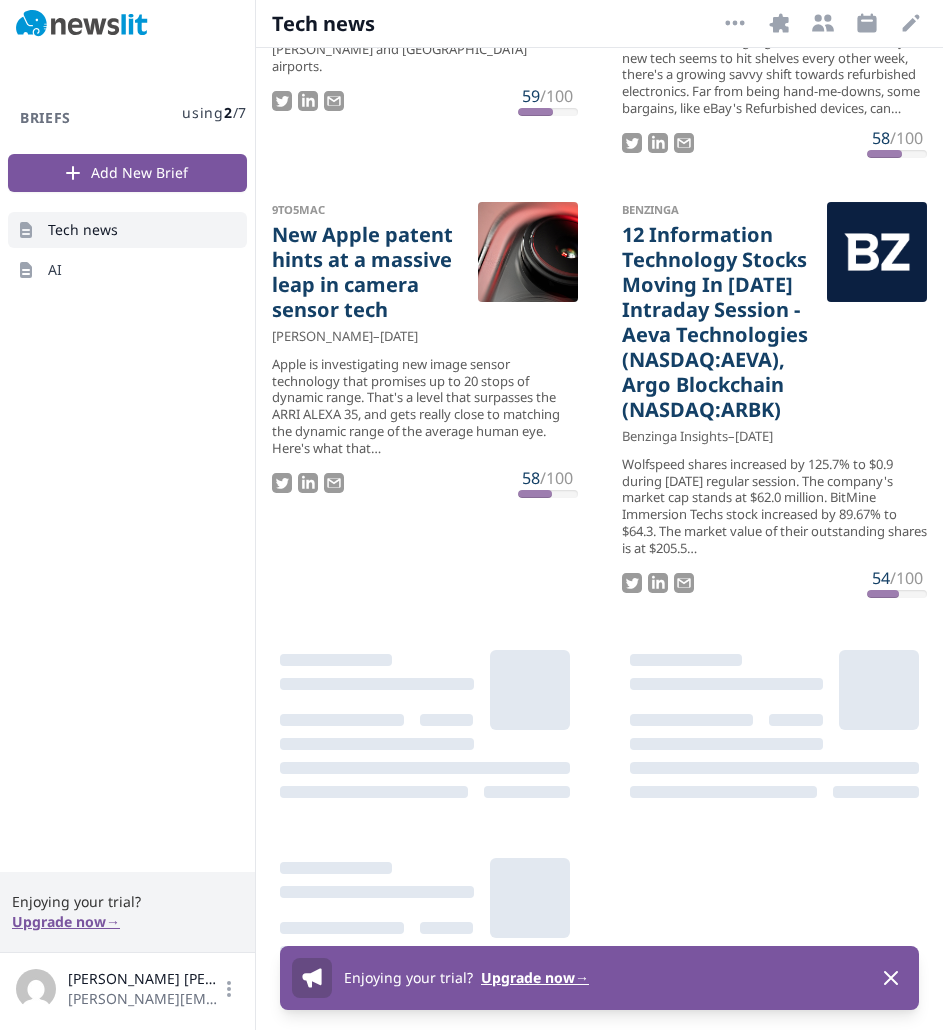scroll, scrollTop: 3388, scrollLeft: 0, axis: vertical 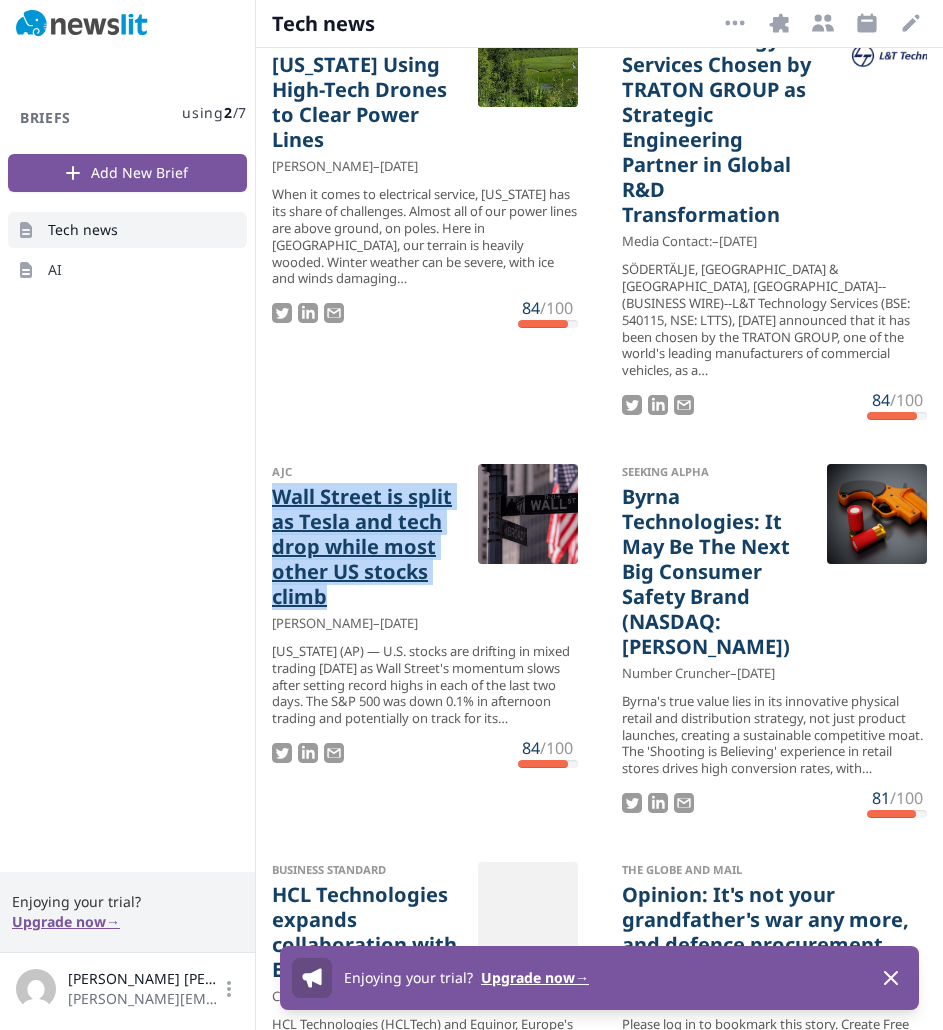 drag, startPoint x: 265, startPoint y: 622, endPoint x: 352, endPoint y: 717, distance: 128.8177 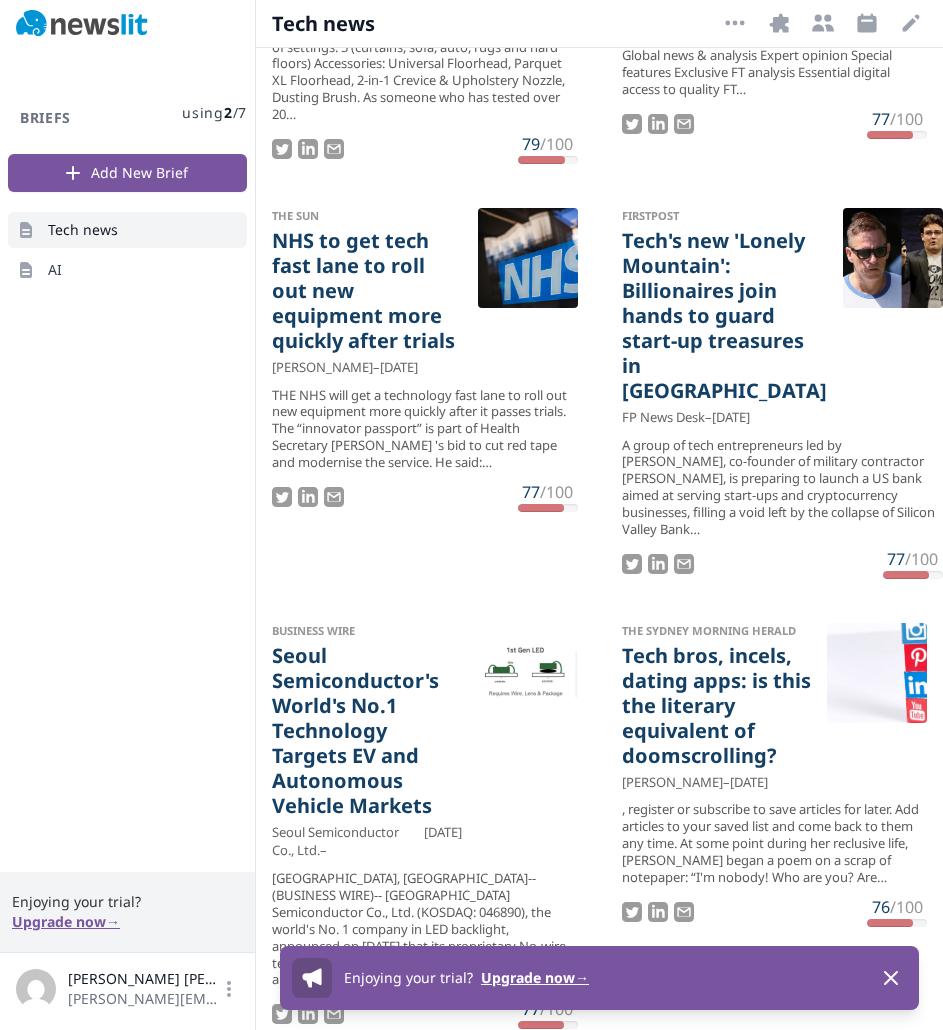 scroll, scrollTop: 6393, scrollLeft: 0, axis: vertical 